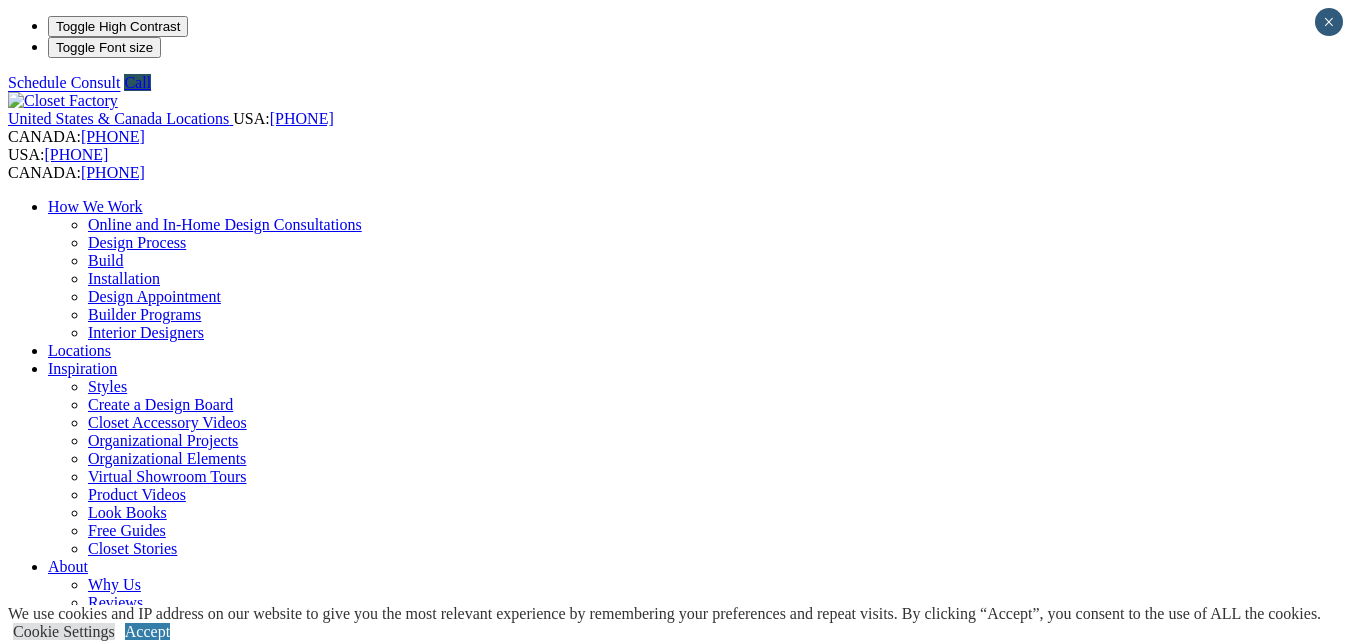 scroll, scrollTop: 0, scrollLeft: 0, axis: both 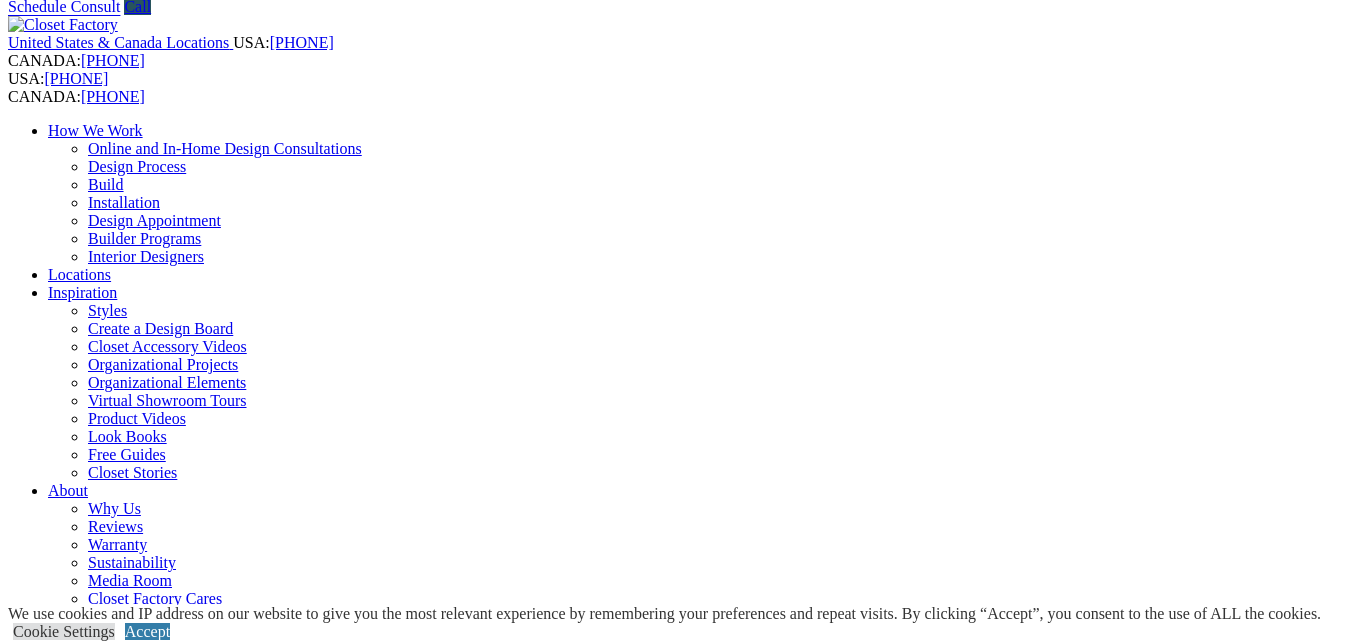 drag, startPoint x: 105, startPoint y: 332, endPoint x: 98, endPoint y: 6, distance: 326.07513 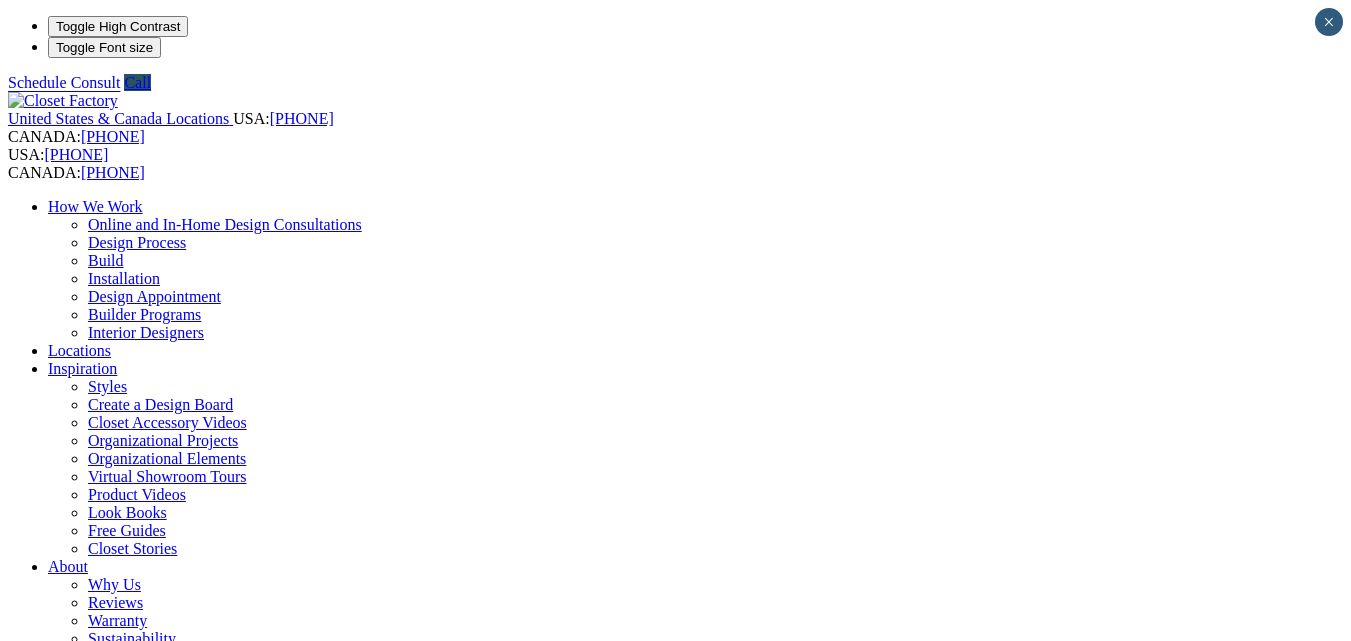 scroll, scrollTop: 0, scrollLeft: 0, axis: both 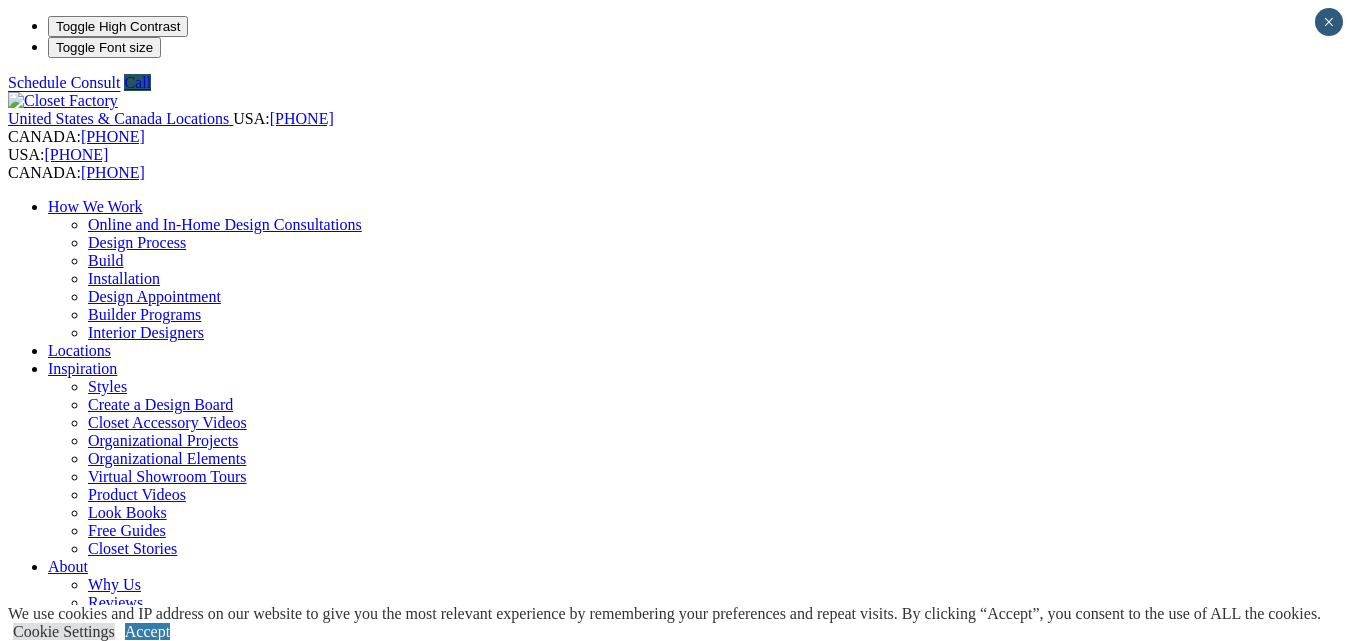 click on "How We Work  Online and In-Home Design Consultations Design Process Build Installation Design Appointment Builder Programs Interior Designers Locations Inspiration  Styles Create a Design Board Closet Accessory Videos Organizational Projects Organizational Elements Virtual Showroom Tours Product Videos Look Books Free Guides Closet Stories About  Why Us Reviews Warranty Sustainability Media Room Closet Factory Cares Customer Service Careers Blog Franchising" at bounding box center [675, 477] 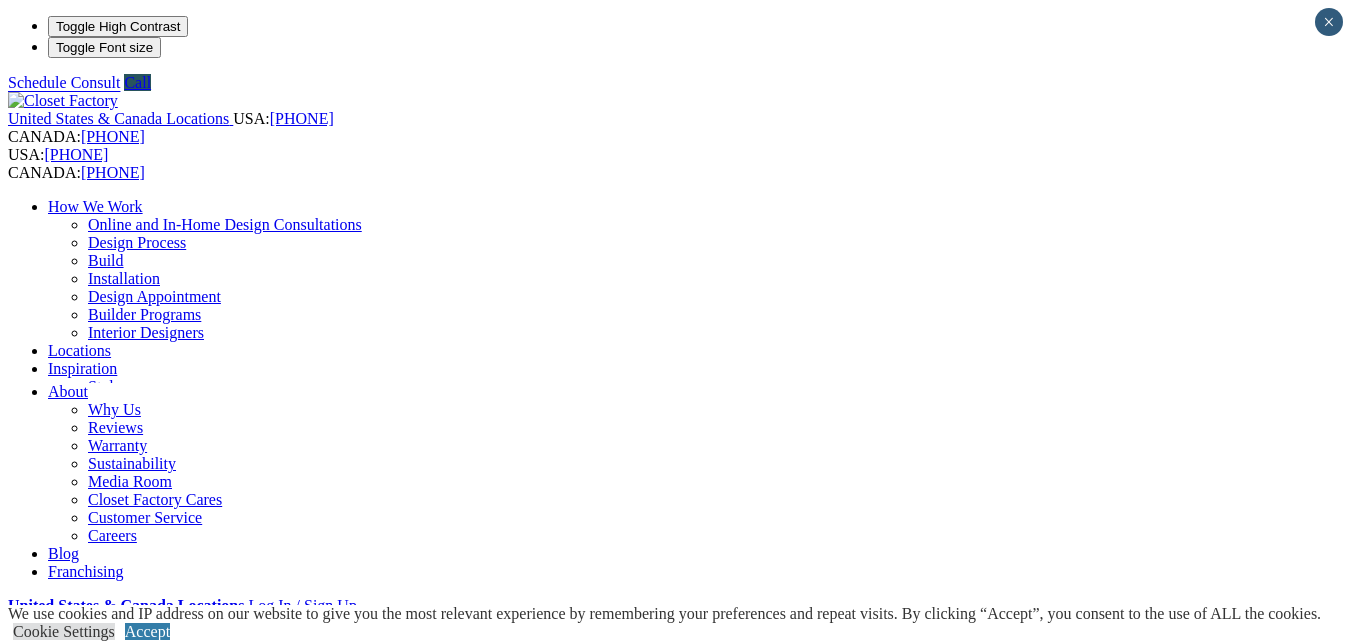 click on "Inspiration" at bounding box center [82, 368] 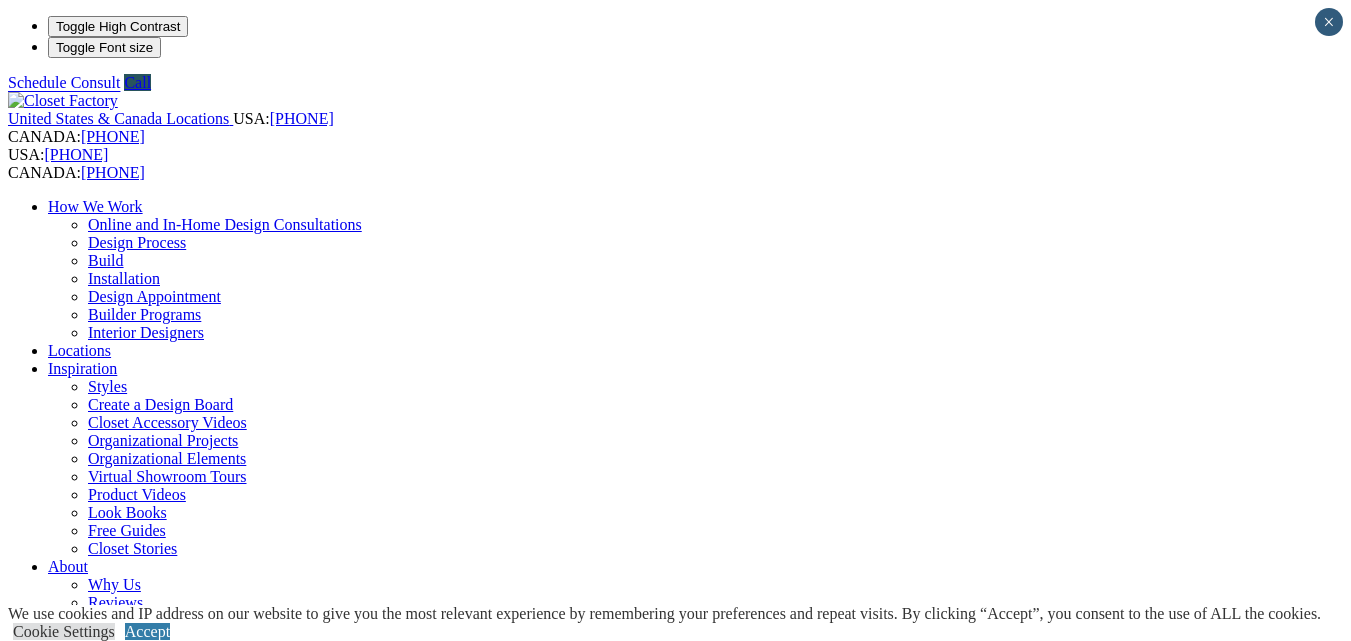 click on "How We Work  Online and In-Home Design Consultations Design Process Build Installation Design Appointment Builder Programs Interior Designers Locations Inspiration  Styles Create a Design Board Closet Accessory Videos Organizational Projects Organizational Elements Virtual Showroom Tours Product Videos Look Books Free Guides Closet Stories About  Why Us Reviews Warranty Sustainability Media Room Closet Factory Cares Customer Service Careers Blog Franchising" at bounding box center [675, 477] 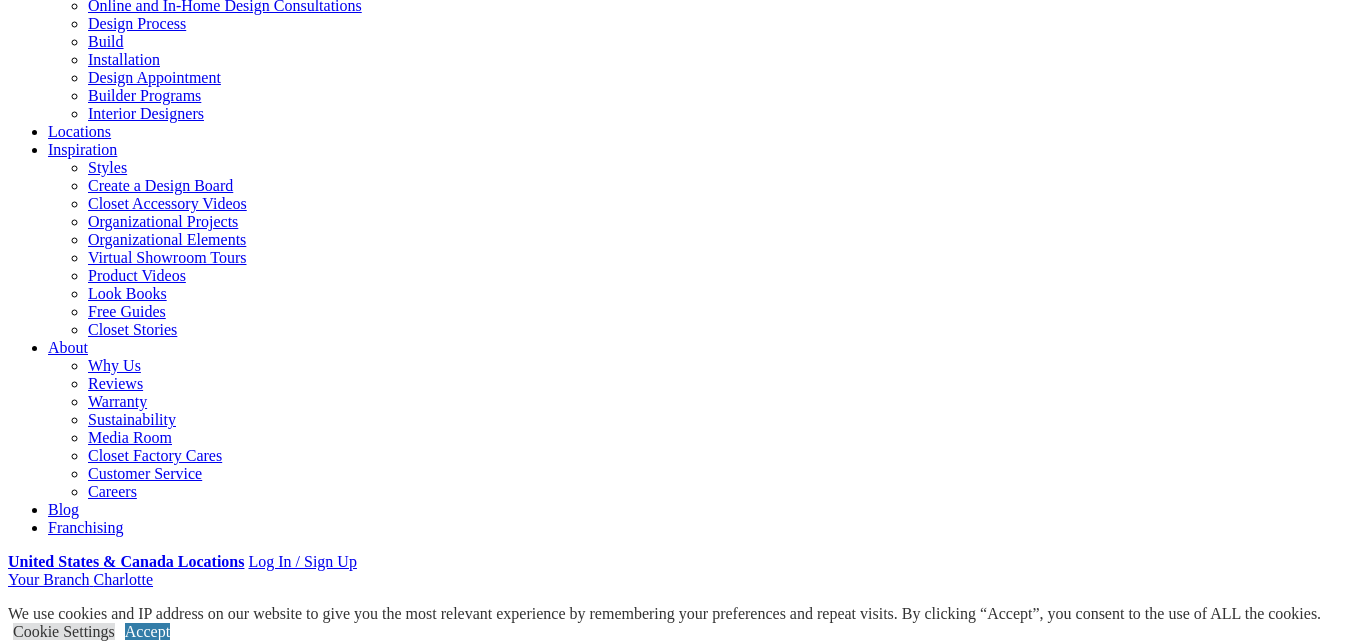scroll, scrollTop: 0, scrollLeft: 0, axis: both 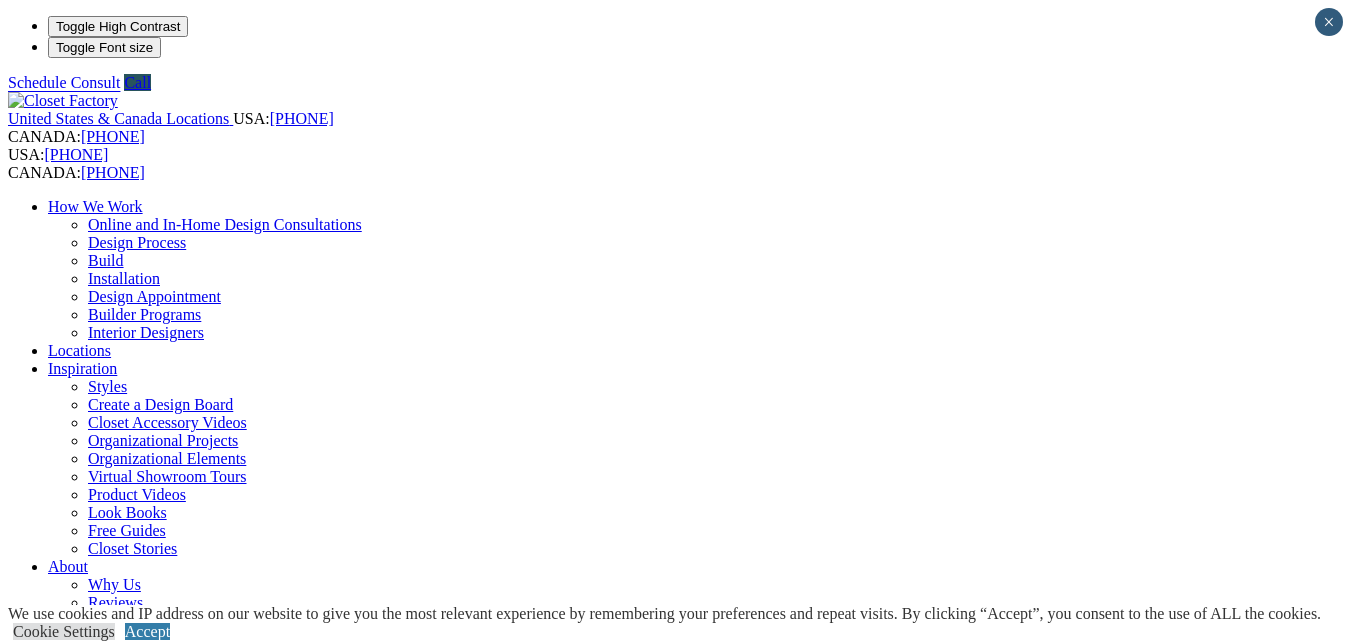 click on "Wall Units" at bounding box center [82, 1102] 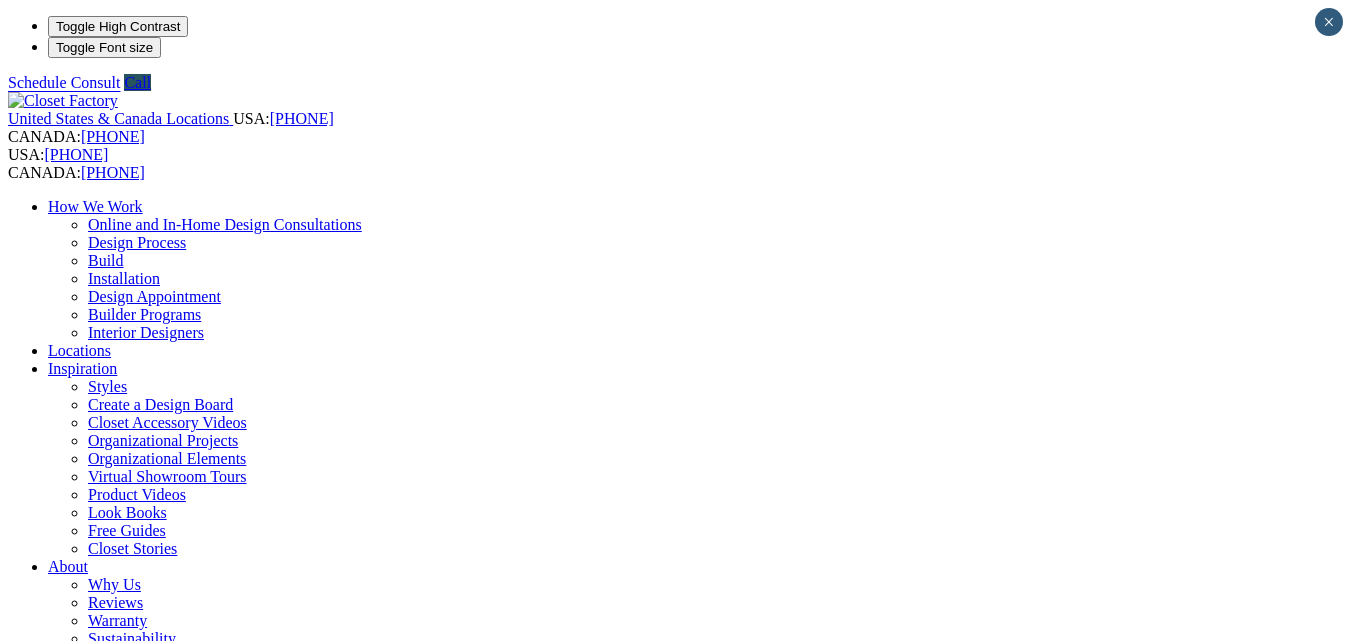 scroll, scrollTop: 120, scrollLeft: 0, axis: vertical 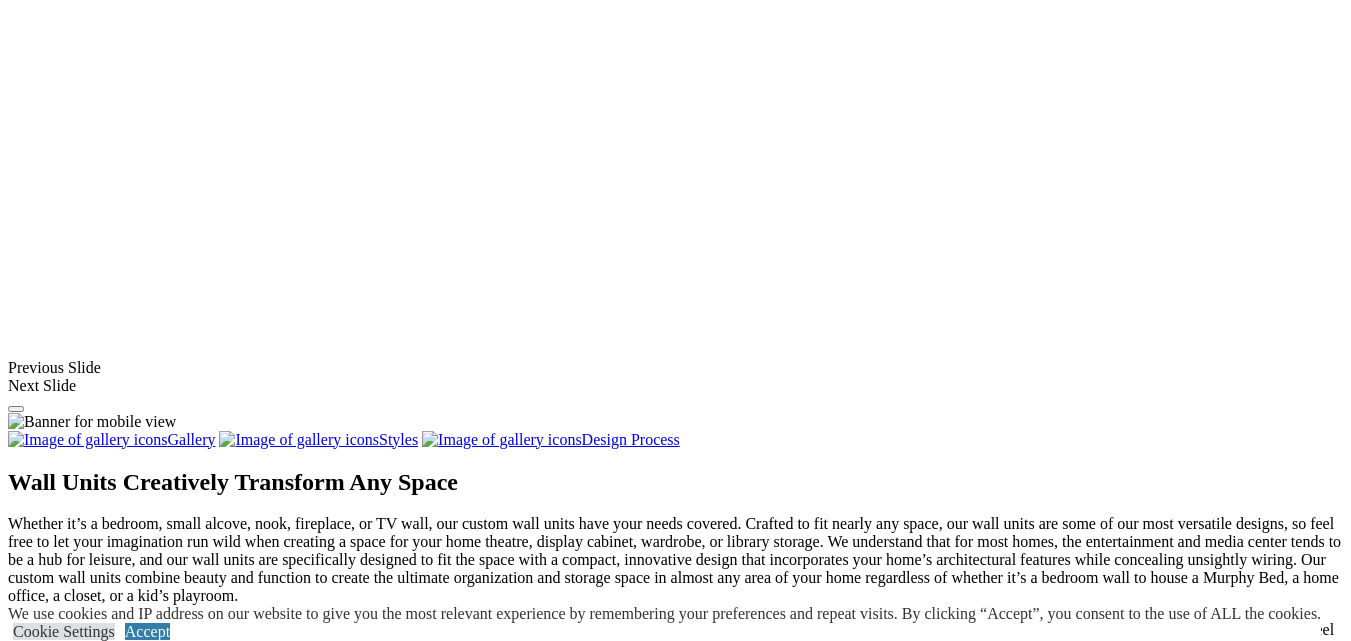 click on "Locations" at bounding box center [79, -1630] 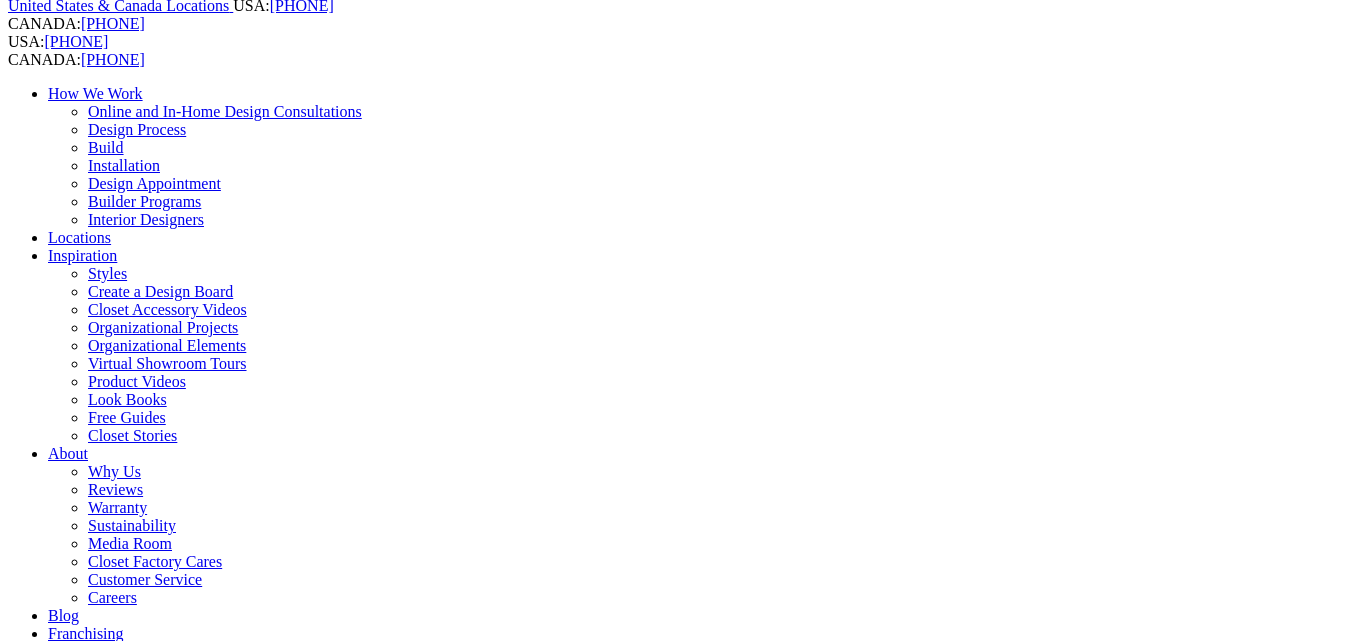 scroll, scrollTop: 480, scrollLeft: 0, axis: vertical 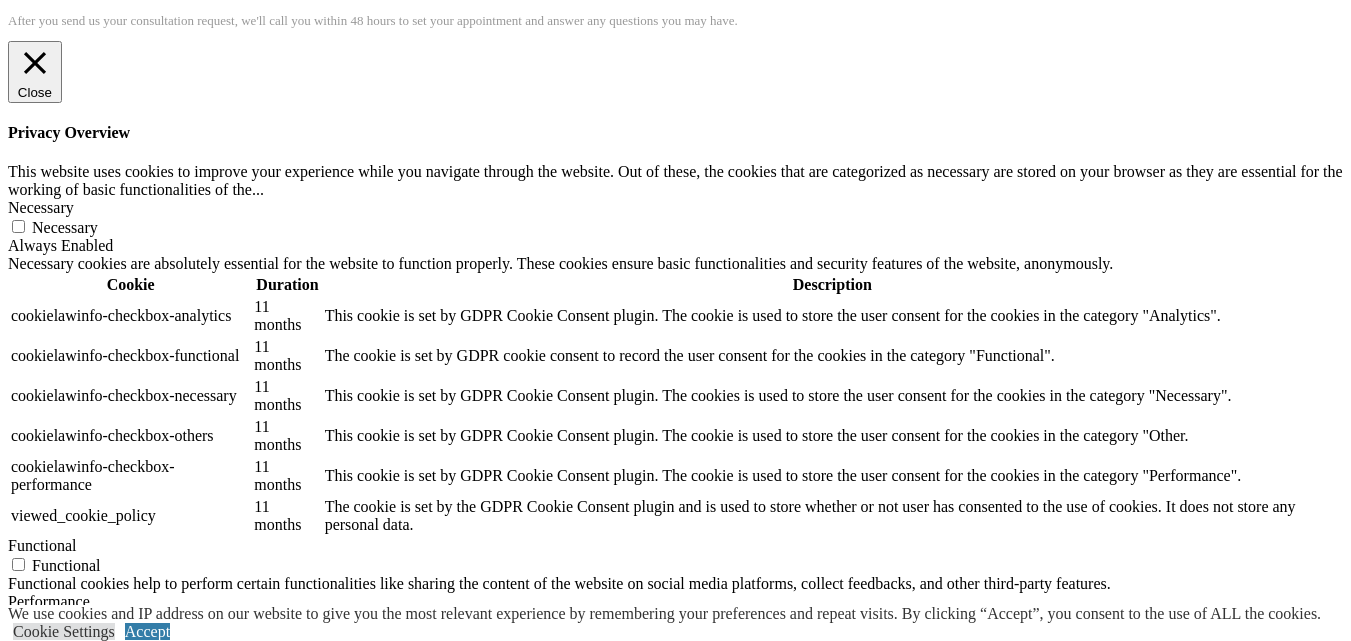 click on "Wall Units" at bounding box center [82, -12861] 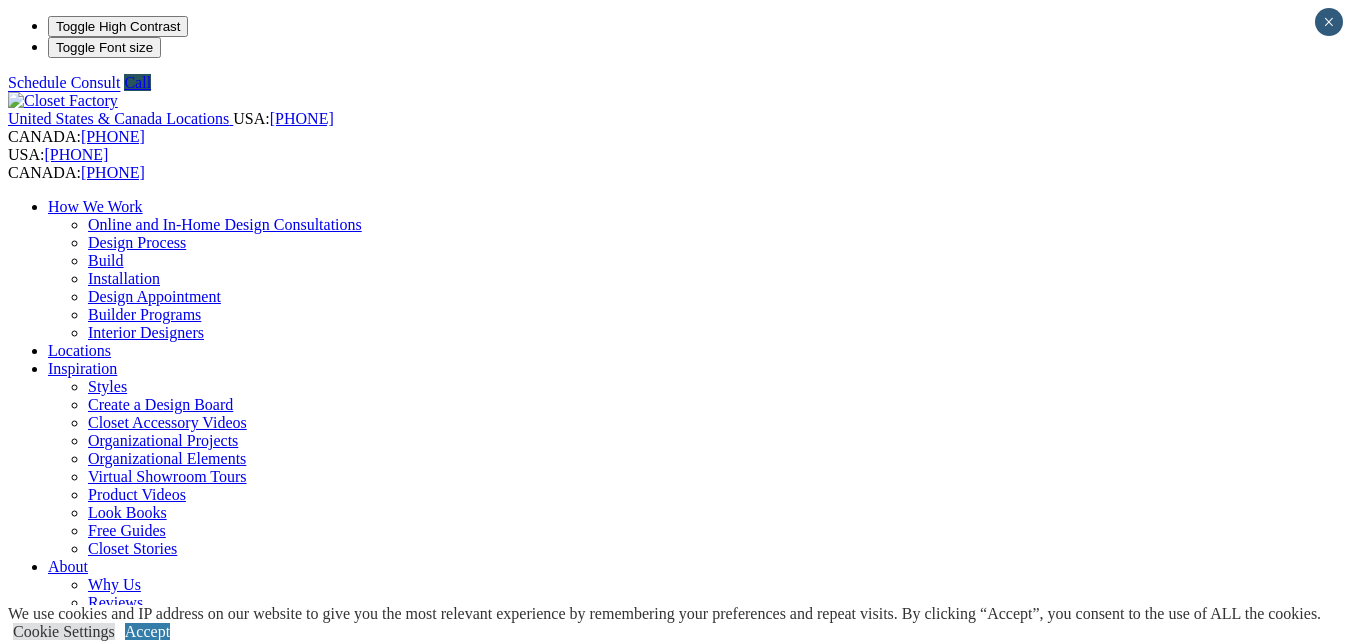 scroll, scrollTop: 0, scrollLeft: 0, axis: both 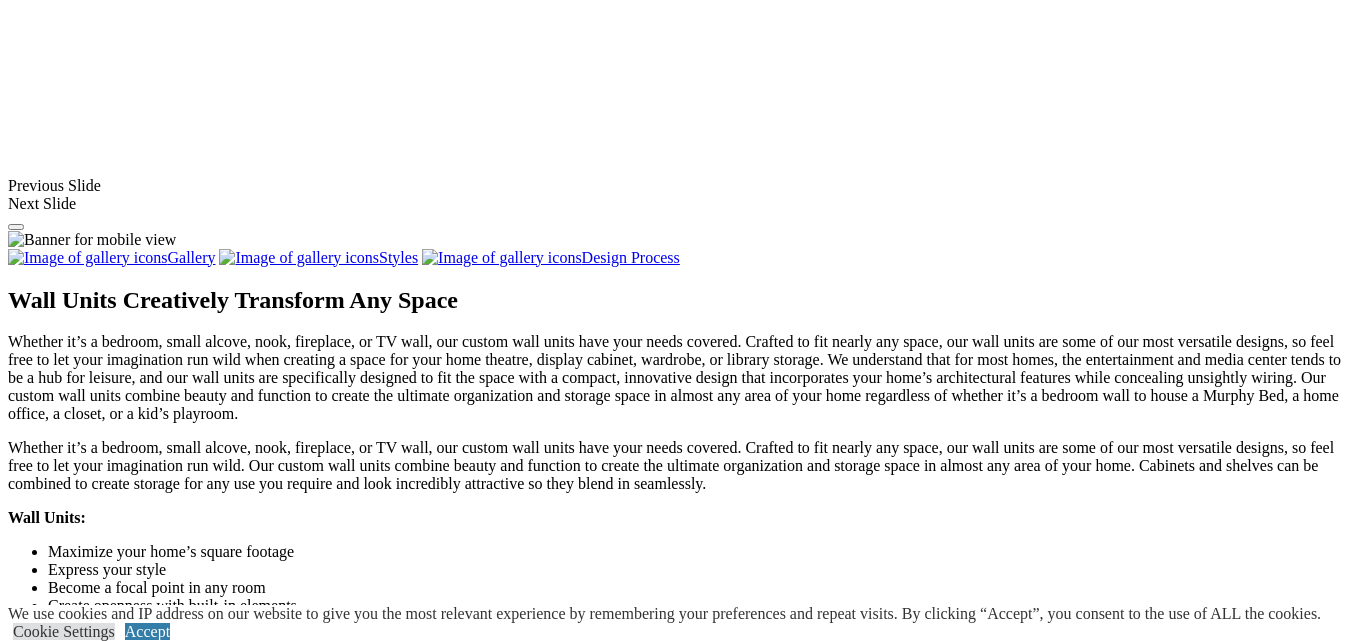 click at bounding box center [647, 1745] 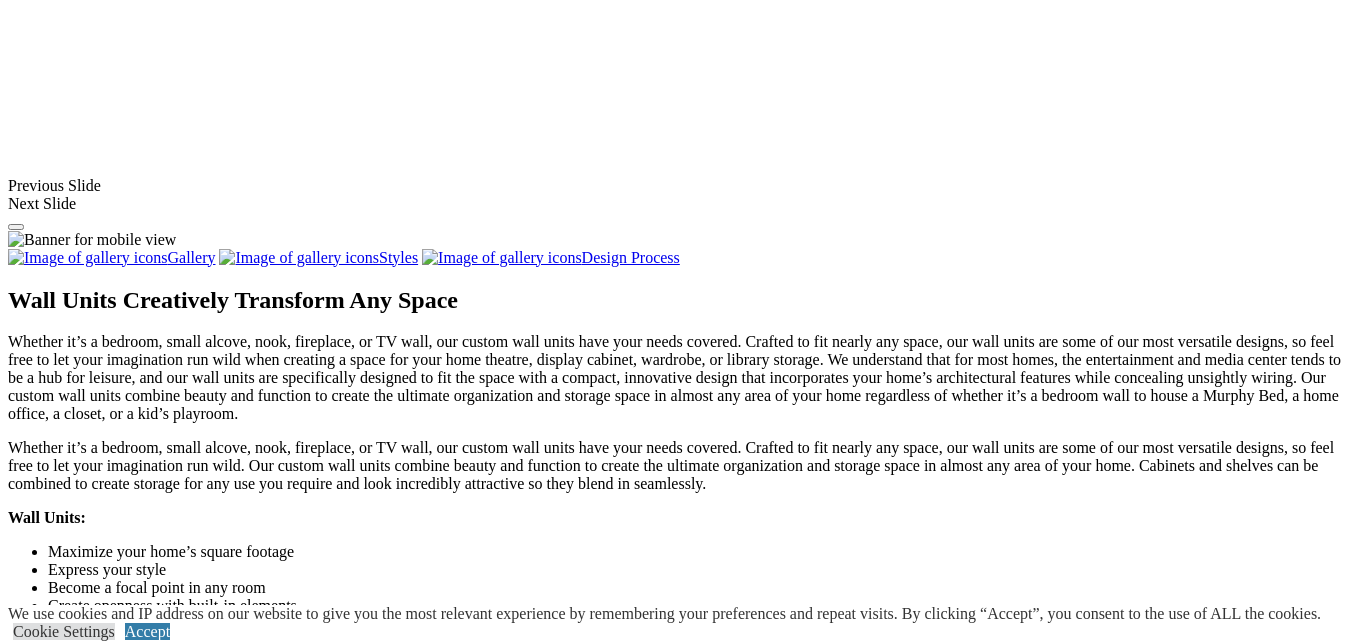 click at bounding box center (8, 38253) 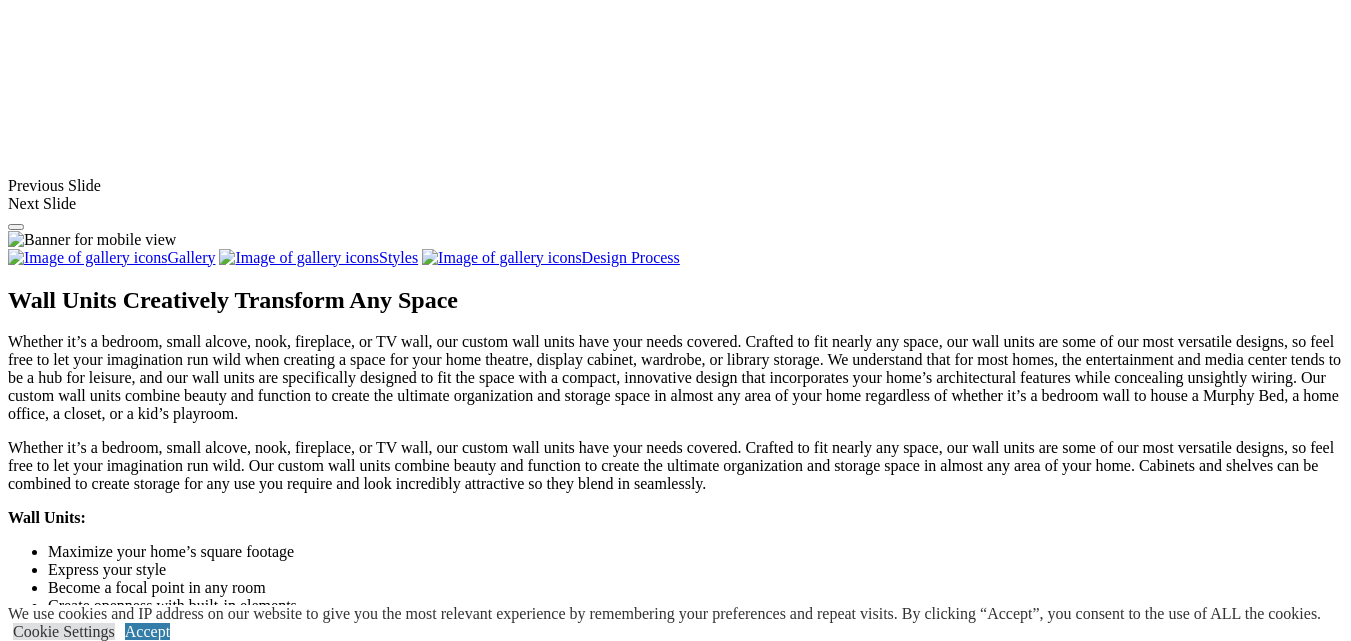 click on "Load More" at bounding box center [44, 1897] 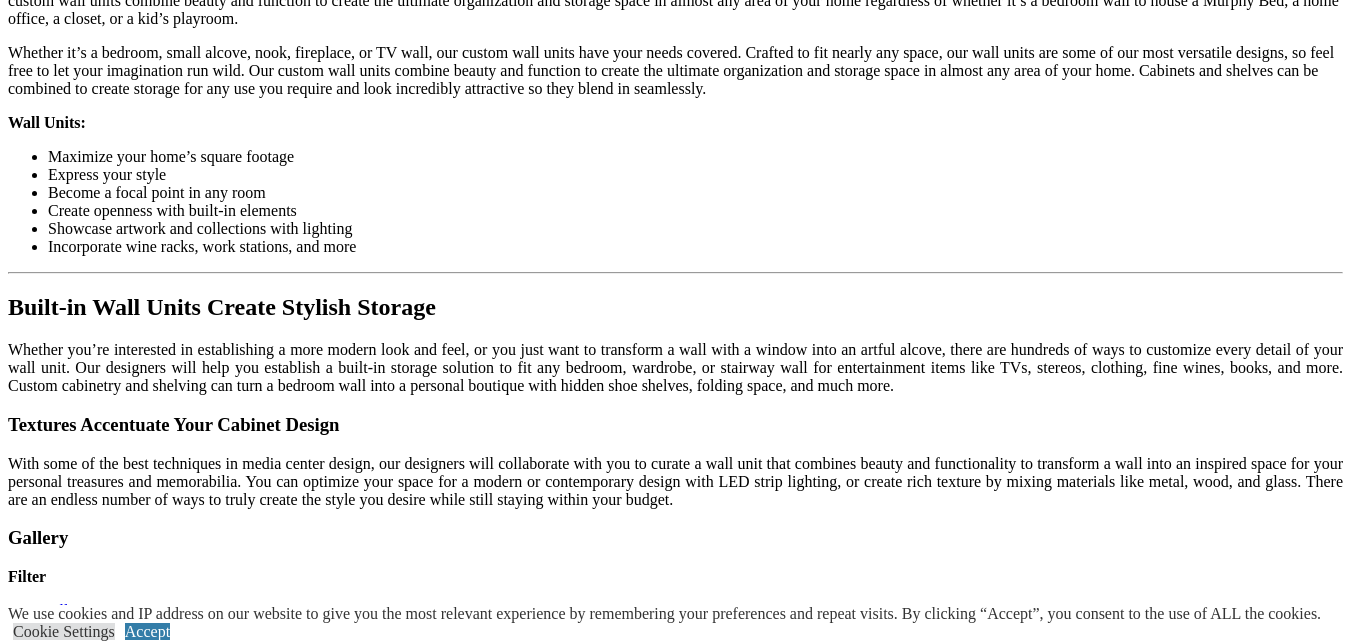 scroll, scrollTop: 2334, scrollLeft: 0, axis: vertical 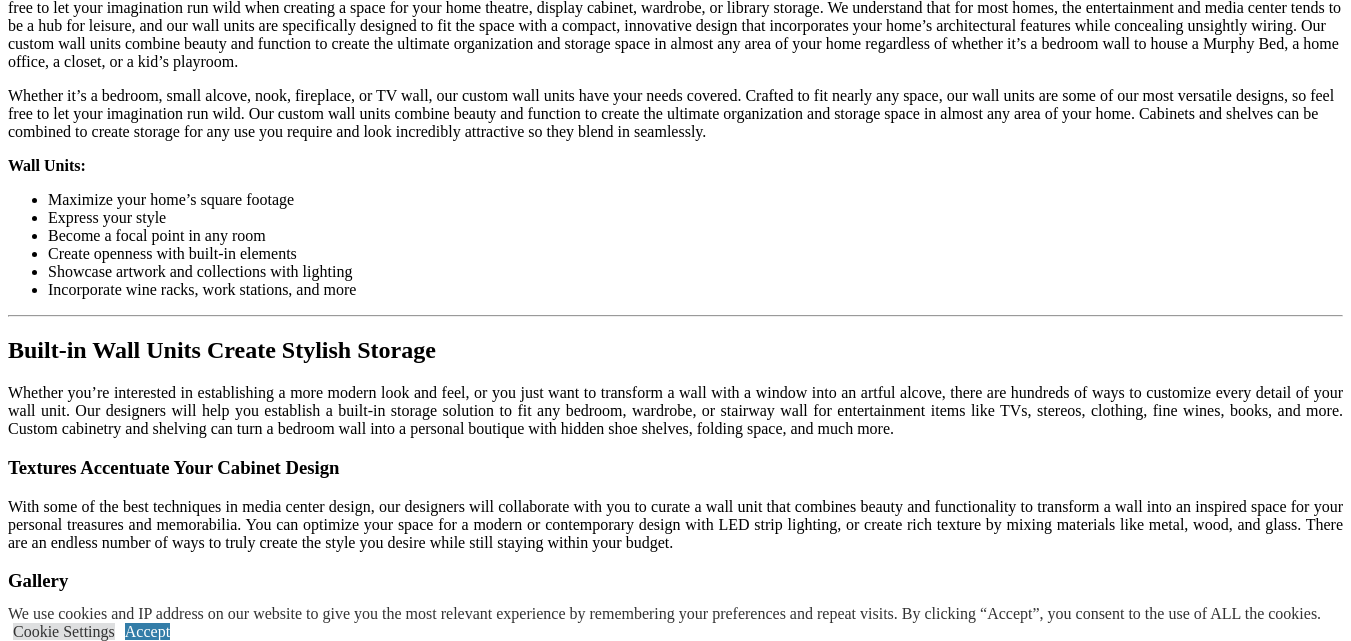 click on "Load More" at bounding box center (44, 1893) 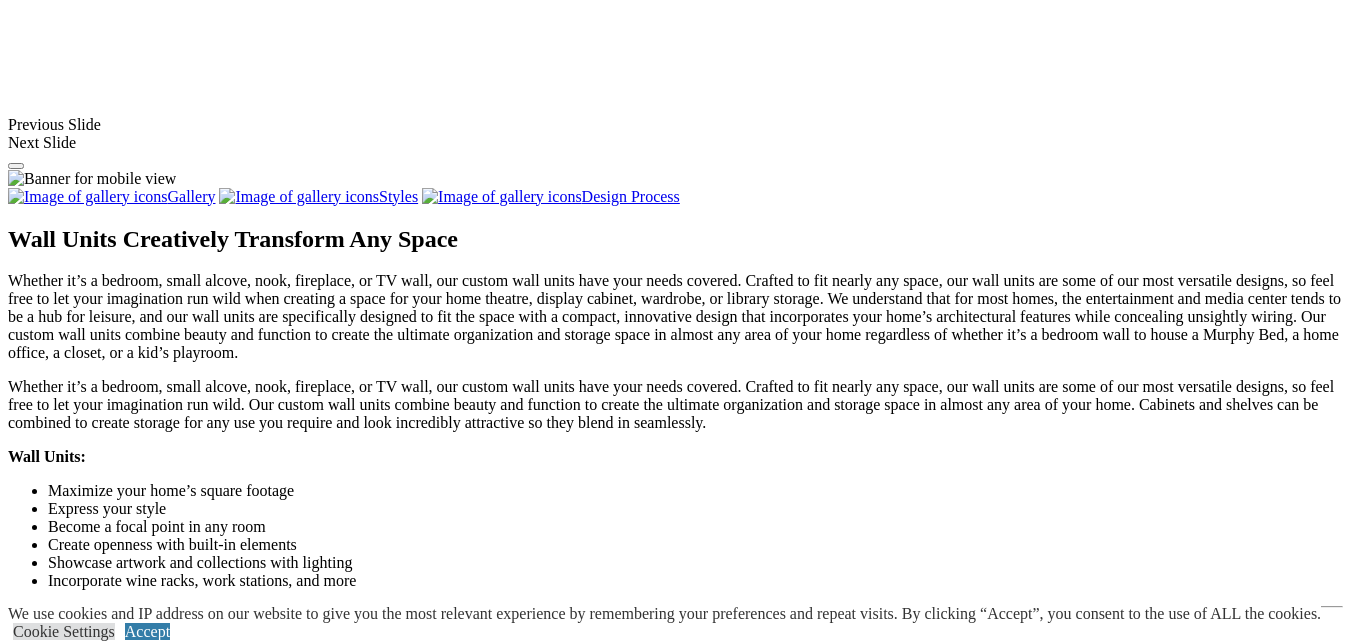 scroll, scrollTop: 1930, scrollLeft: 0, axis: vertical 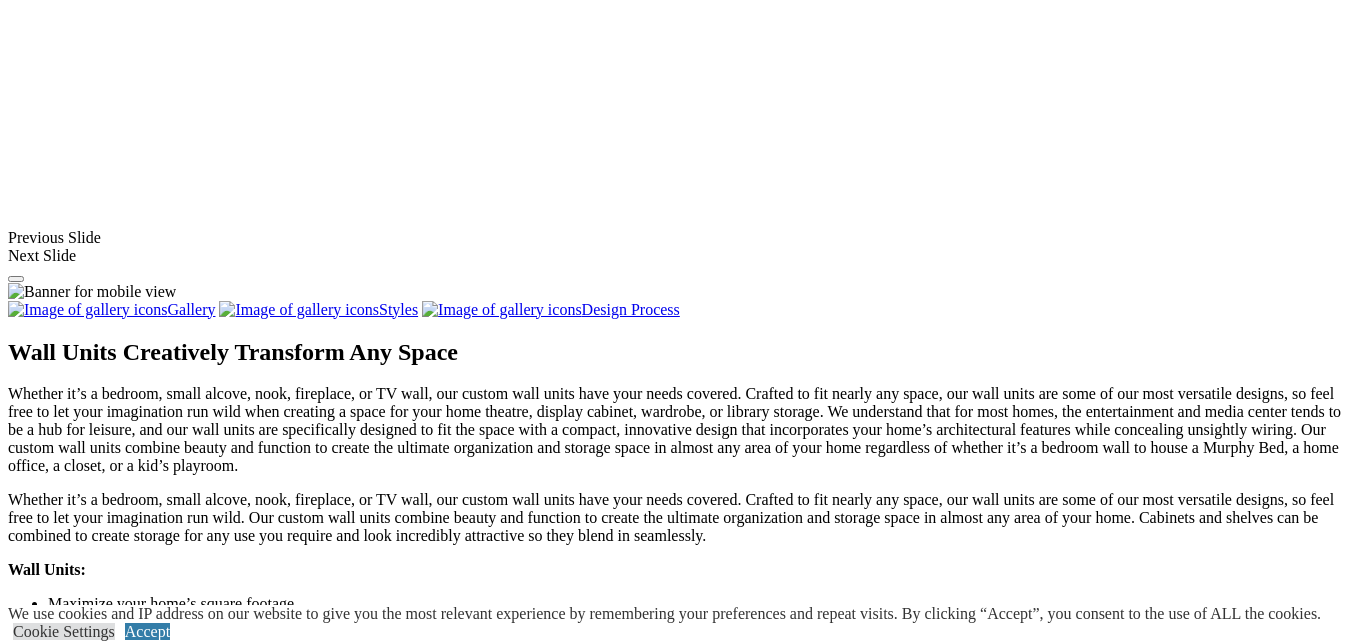 click at bounding box center (647, 1797) 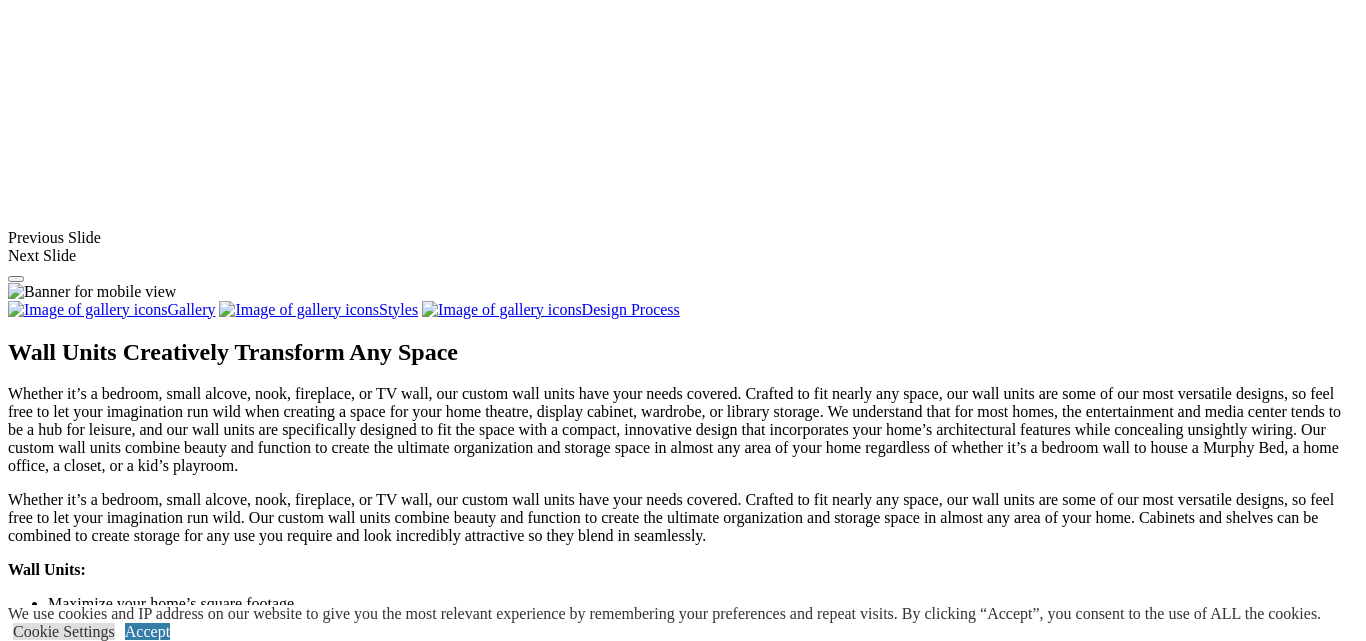click at bounding box center (8, 39001) 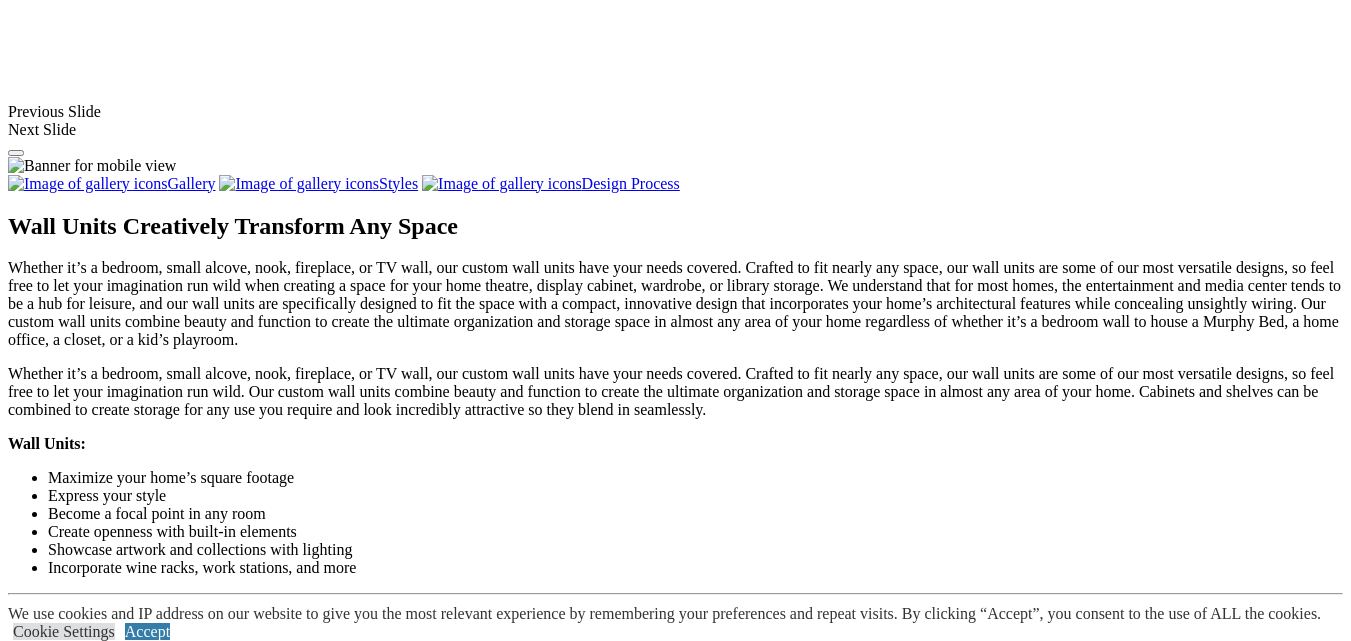 click at bounding box center (861, 1671) 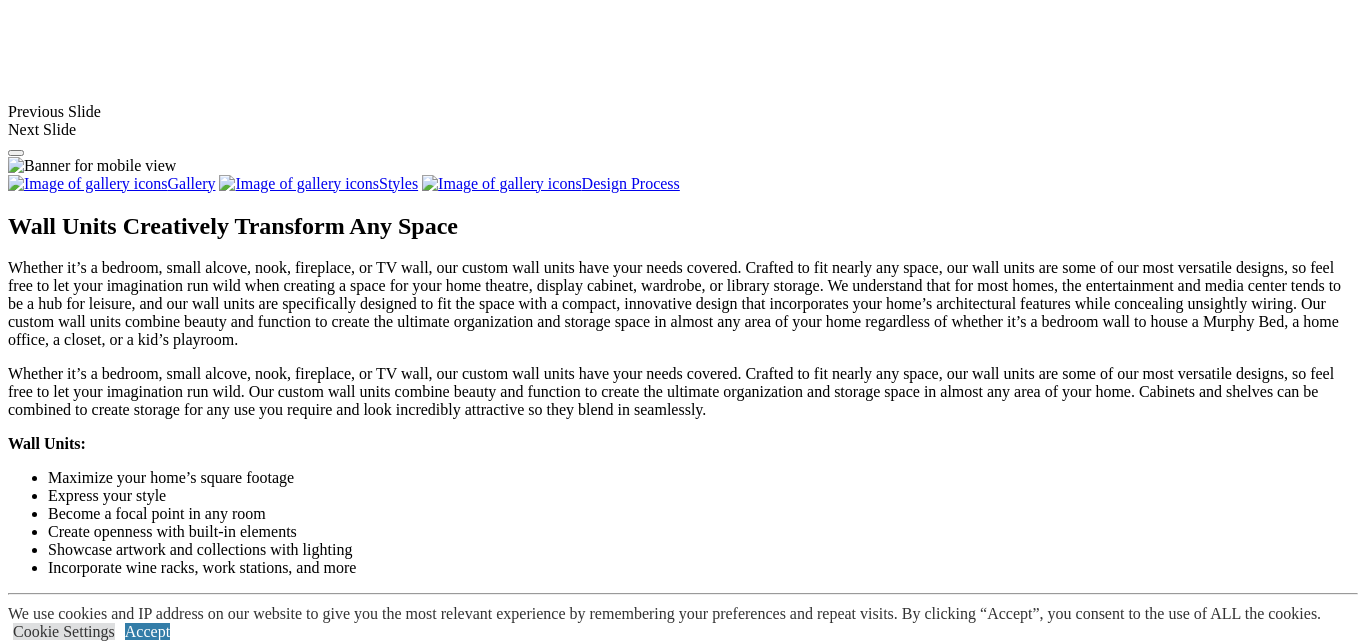 click at bounding box center [8, 38875] 